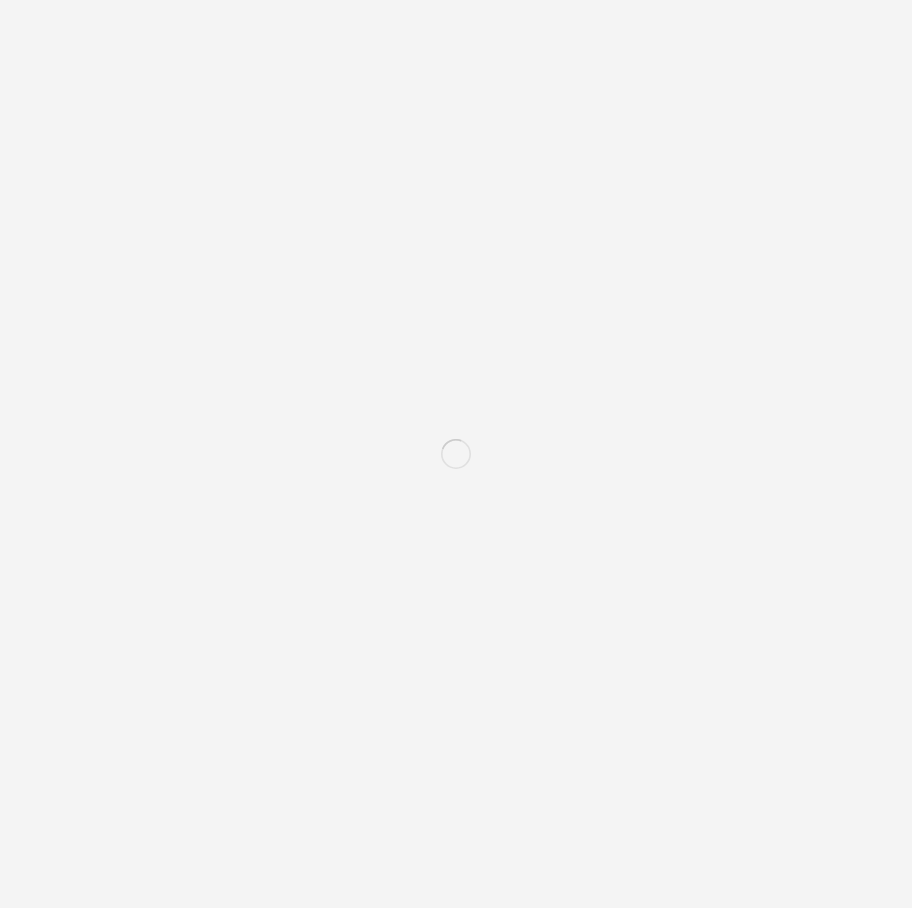 scroll, scrollTop: 0, scrollLeft: 0, axis: both 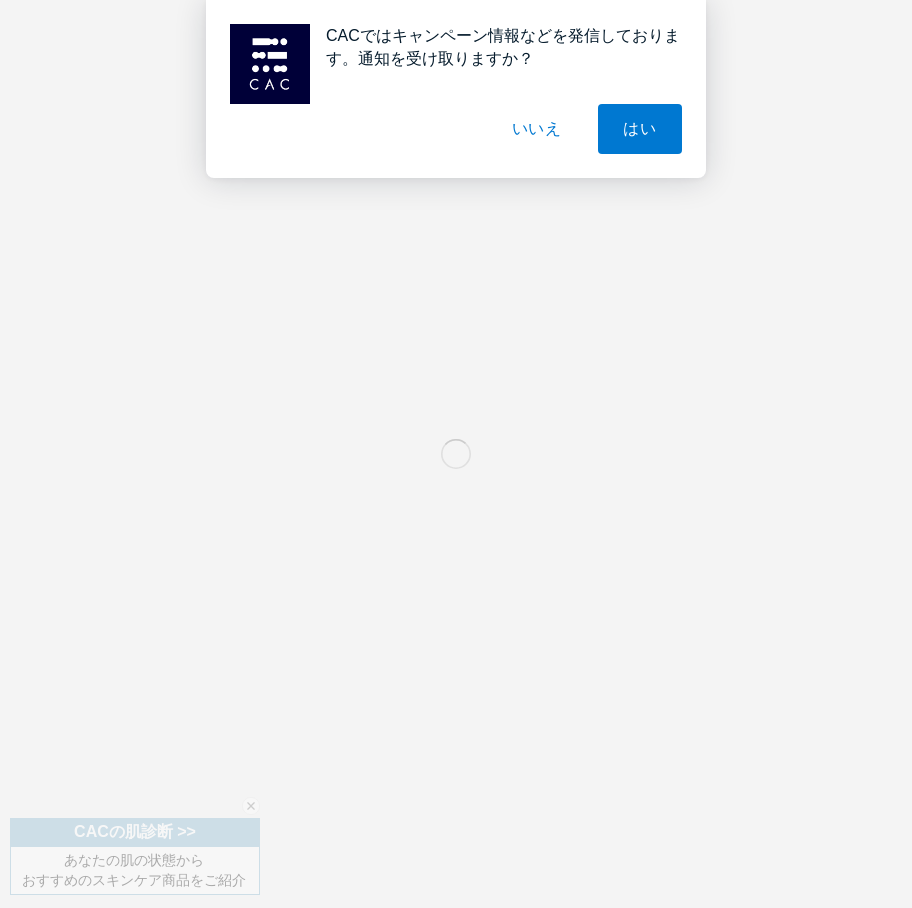 click on "いいえ" at bounding box center (537, 129) 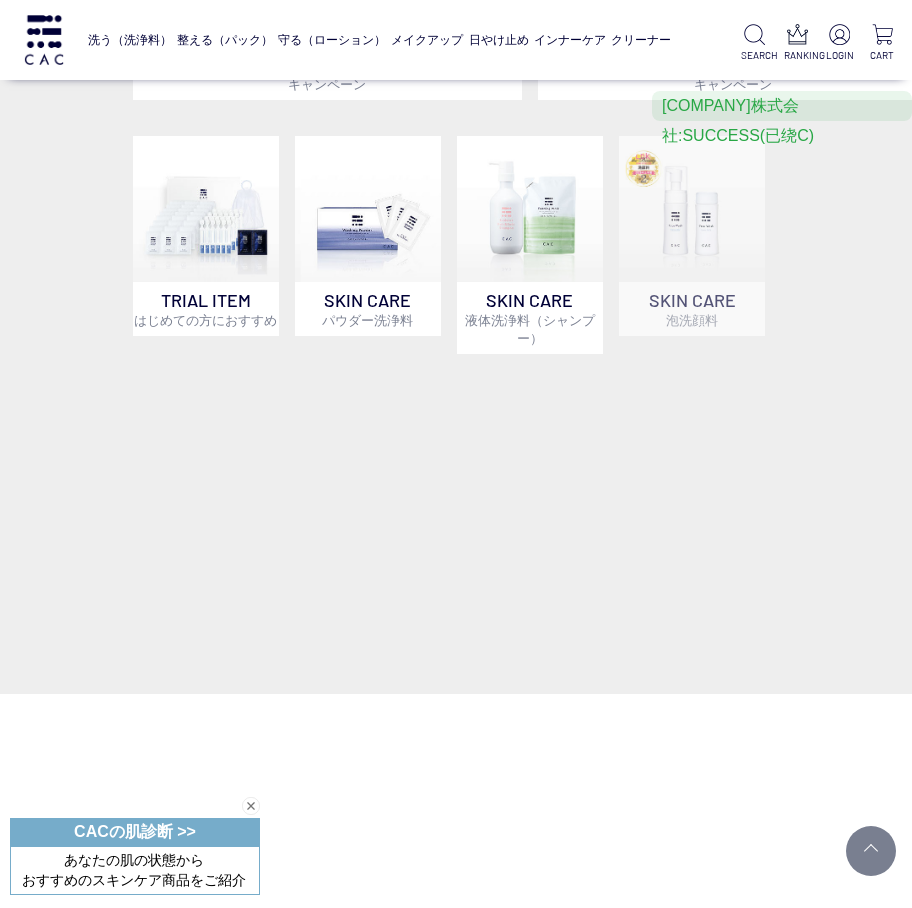 scroll, scrollTop: 600, scrollLeft: 0, axis: vertical 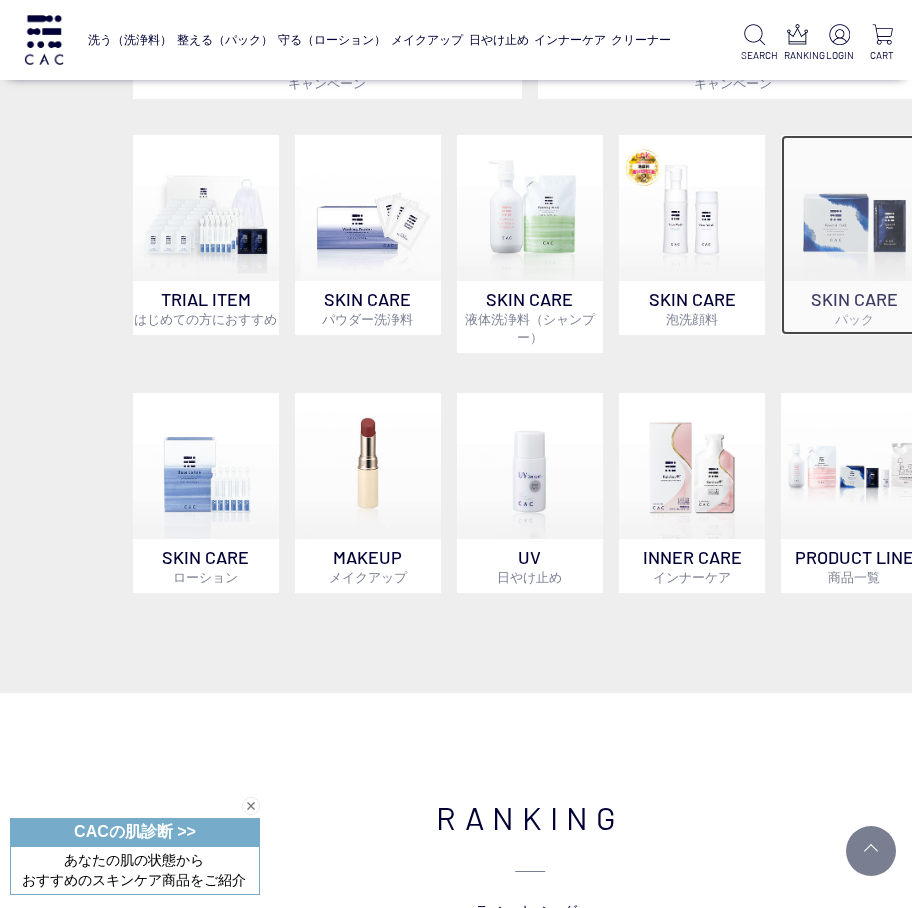 click at bounding box center (854, 208) 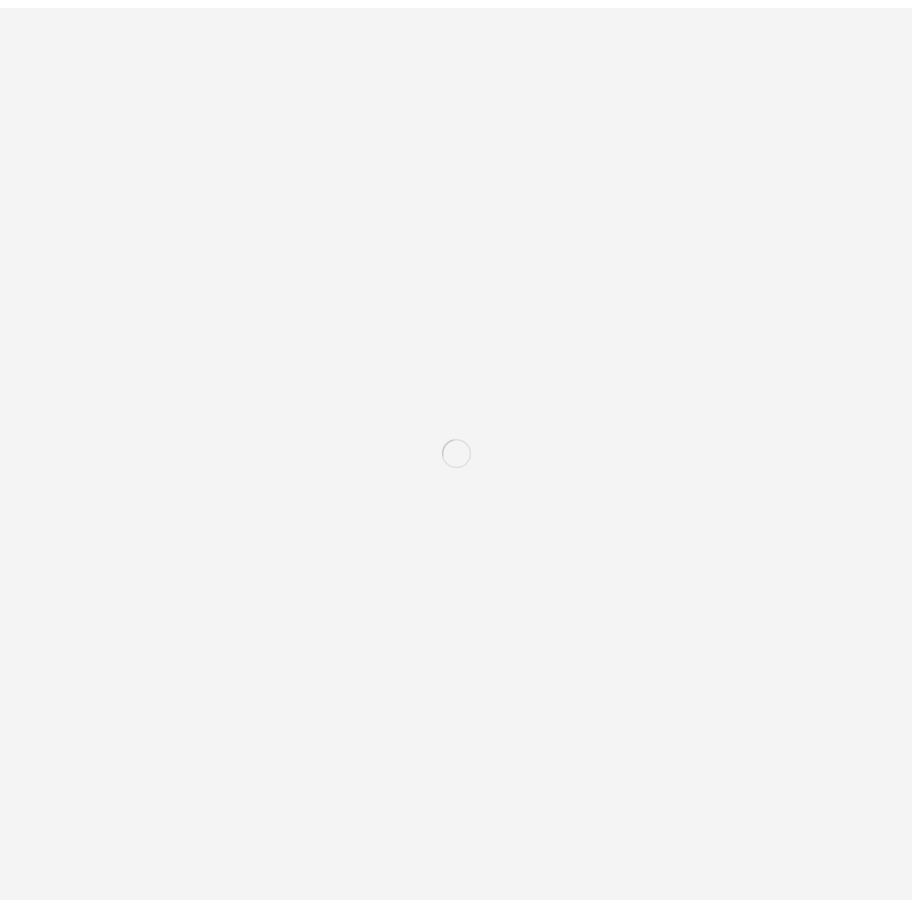 scroll, scrollTop: 0, scrollLeft: 0, axis: both 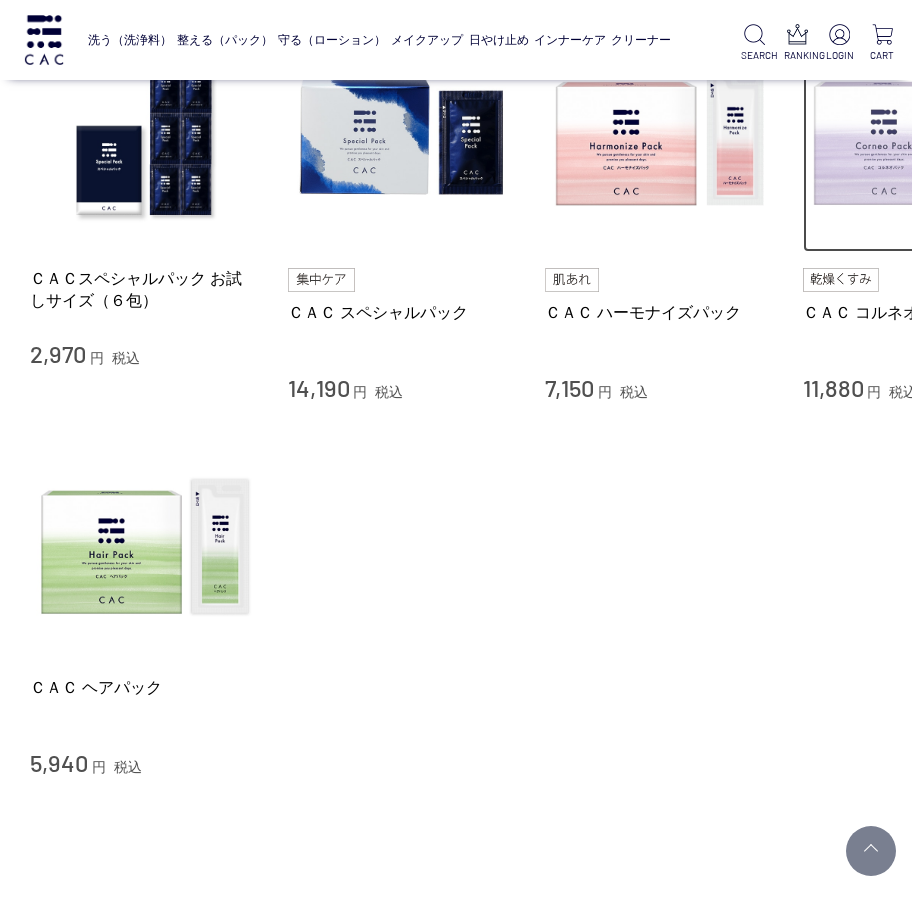 click at bounding box center [917, 139] 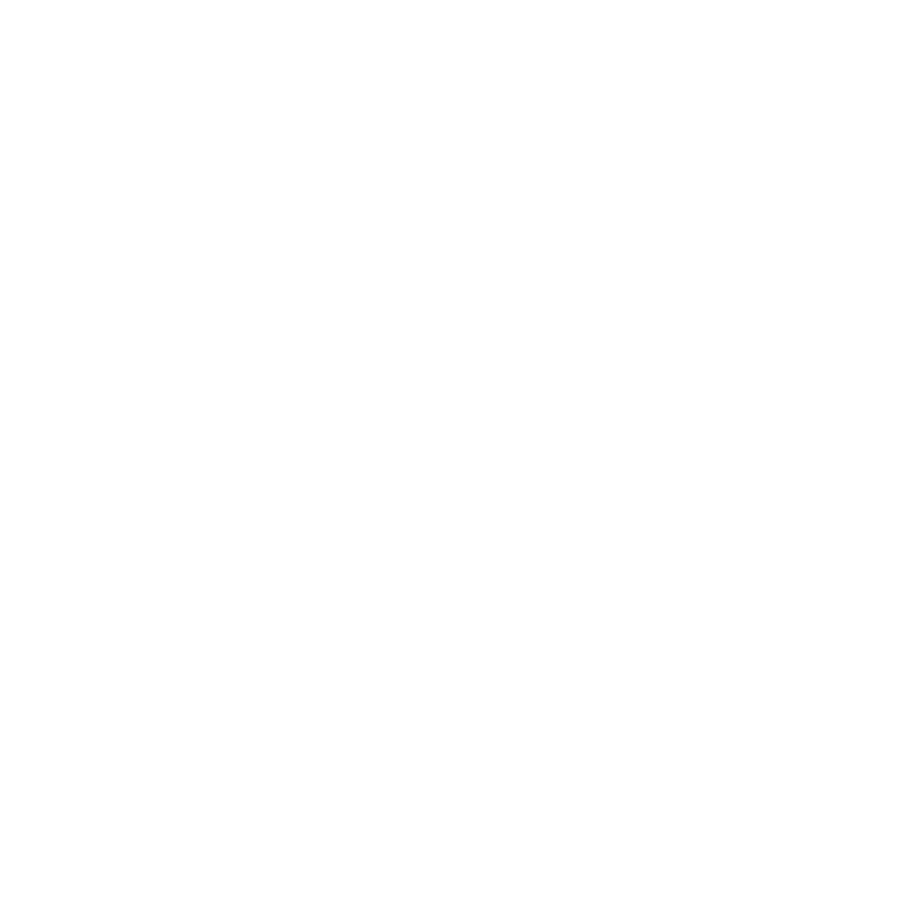 scroll, scrollTop: 0, scrollLeft: 0, axis: both 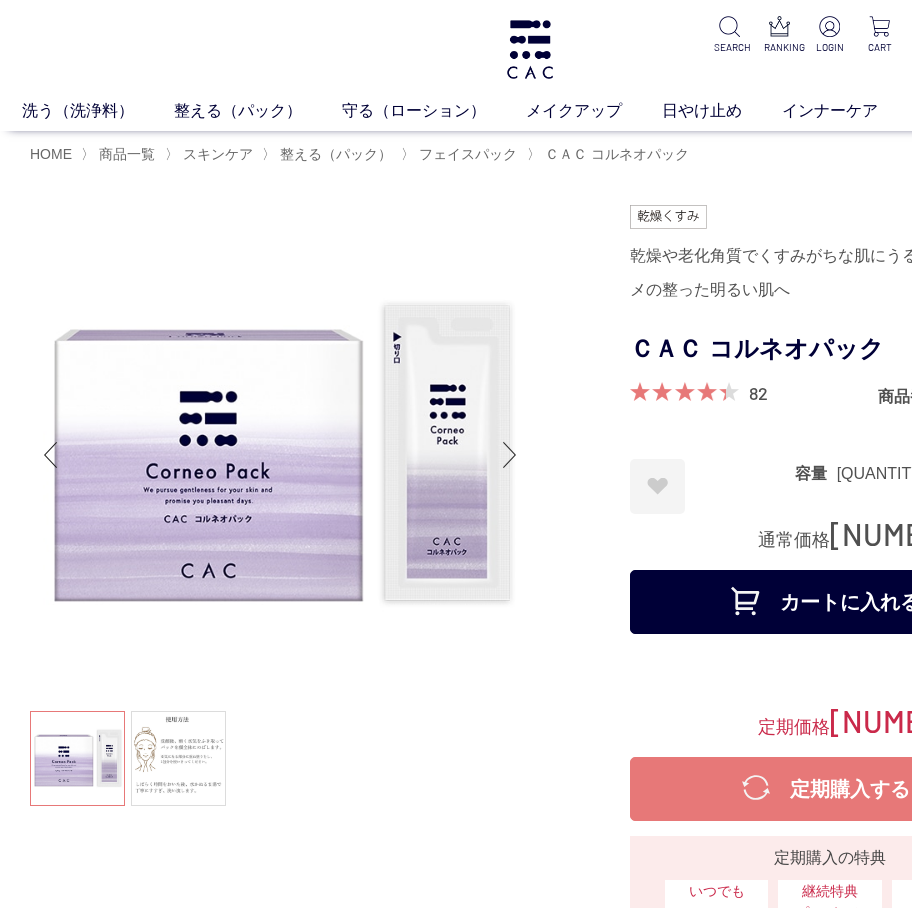 click on "カートに入れる" at bounding box center [830, 602] 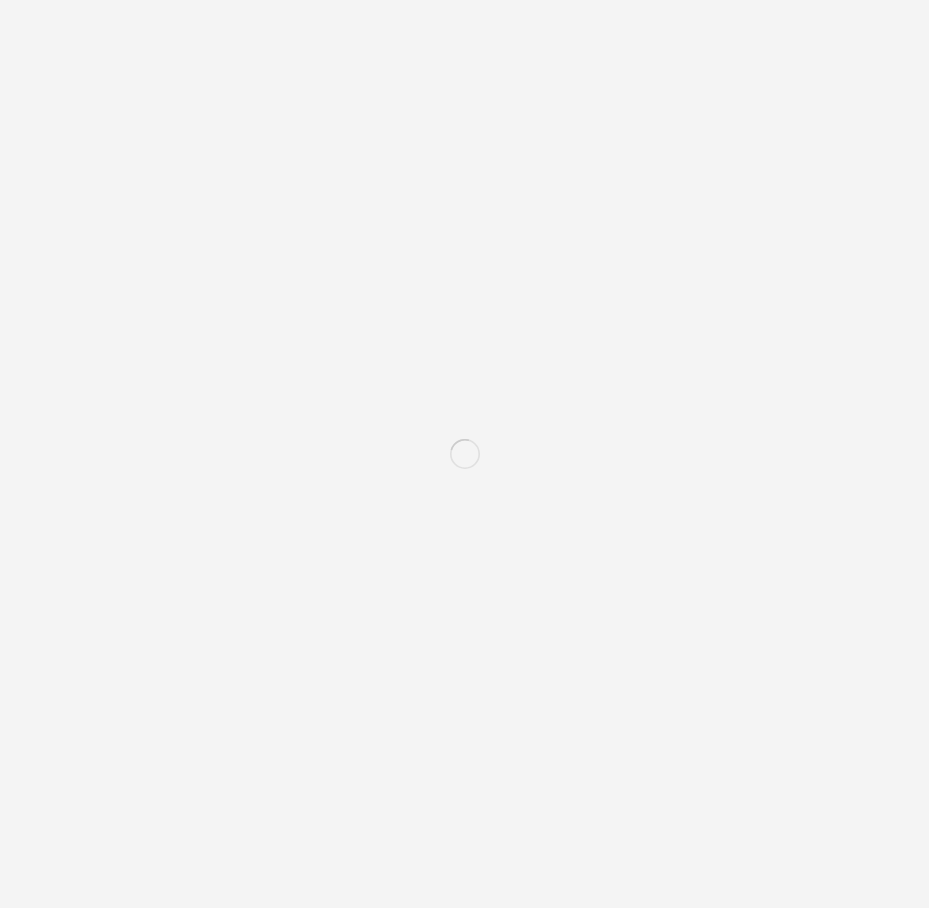 scroll, scrollTop: 0, scrollLeft: 0, axis: both 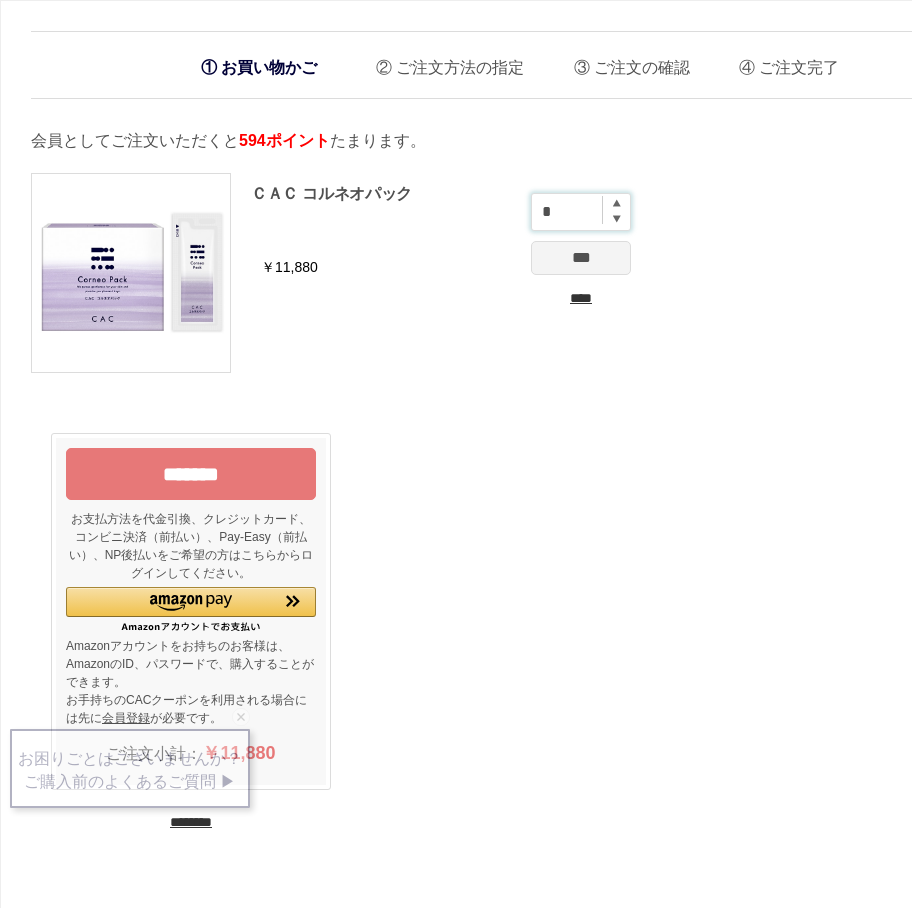 drag, startPoint x: 584, startPoint y: 209, endPoint x: 539, endPoint y: 217, distance: 45.705578 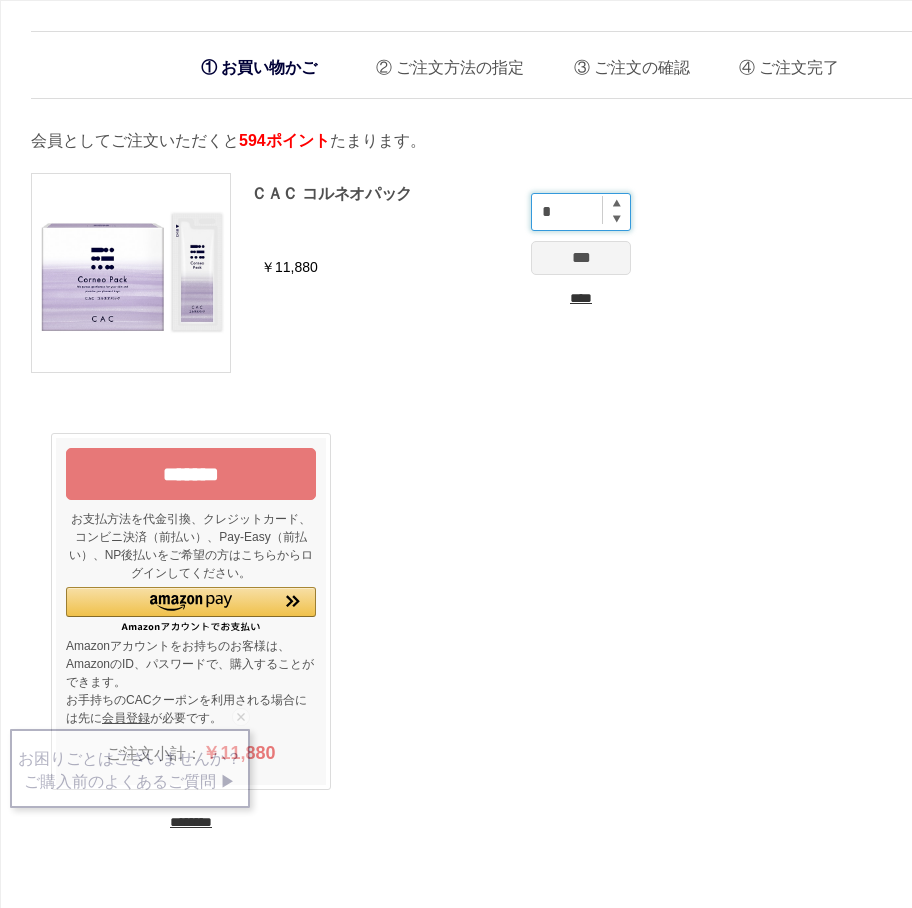 type on "*" 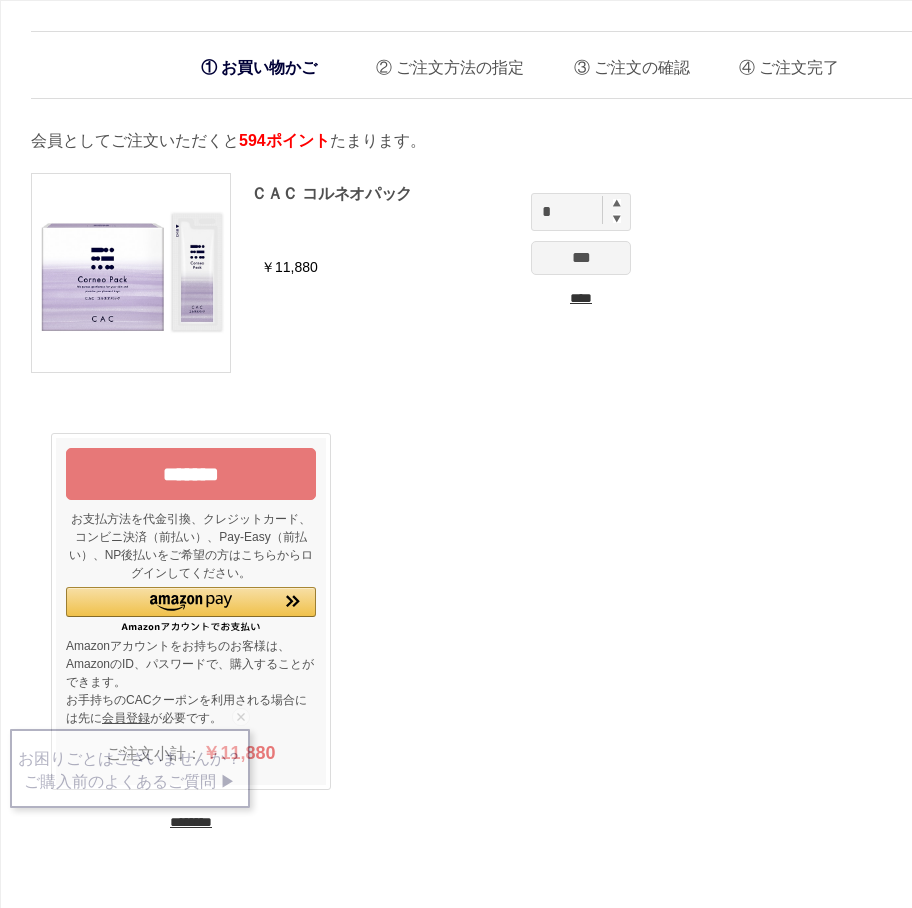 click on "***" at bounding box center [581, 258] 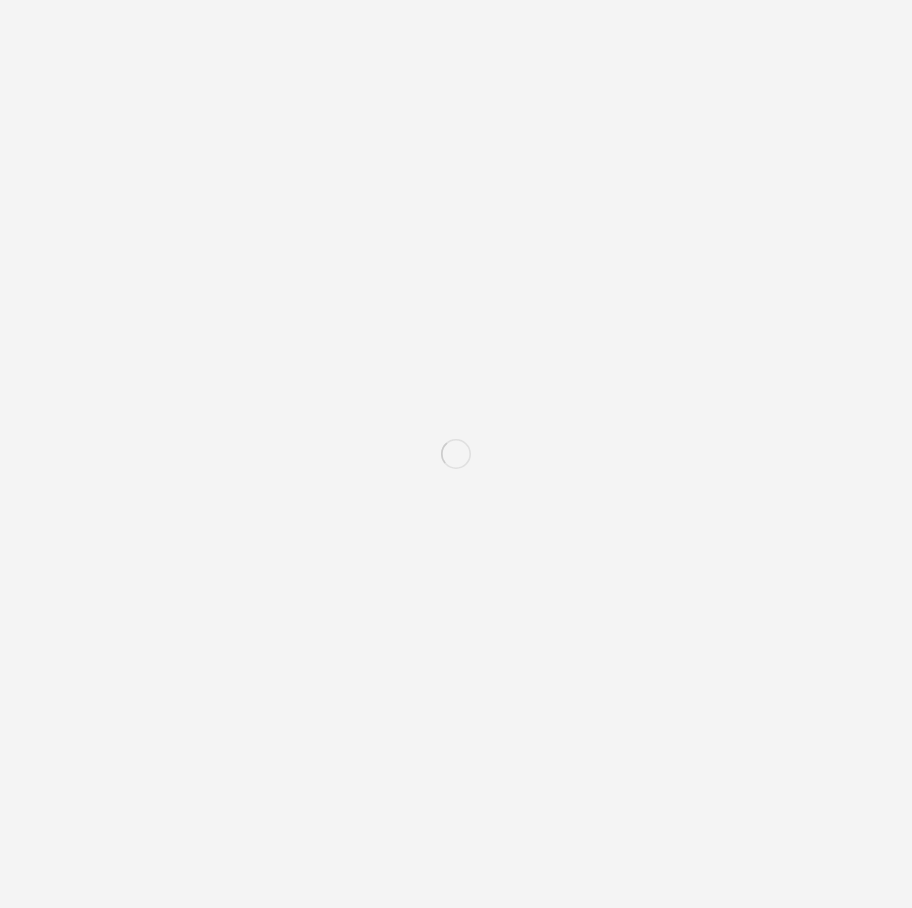 scroll, scrollTop: 0, scrollLeft: 0, axis: both 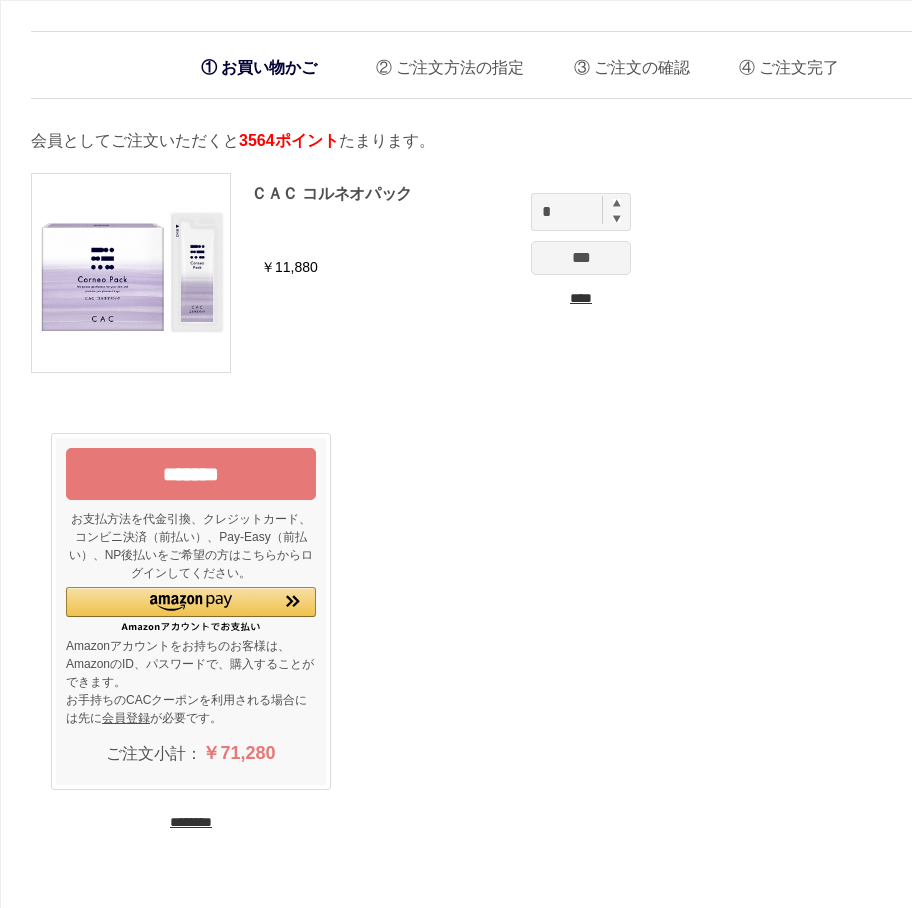 click on "*******" at bounding box center (191, 474) 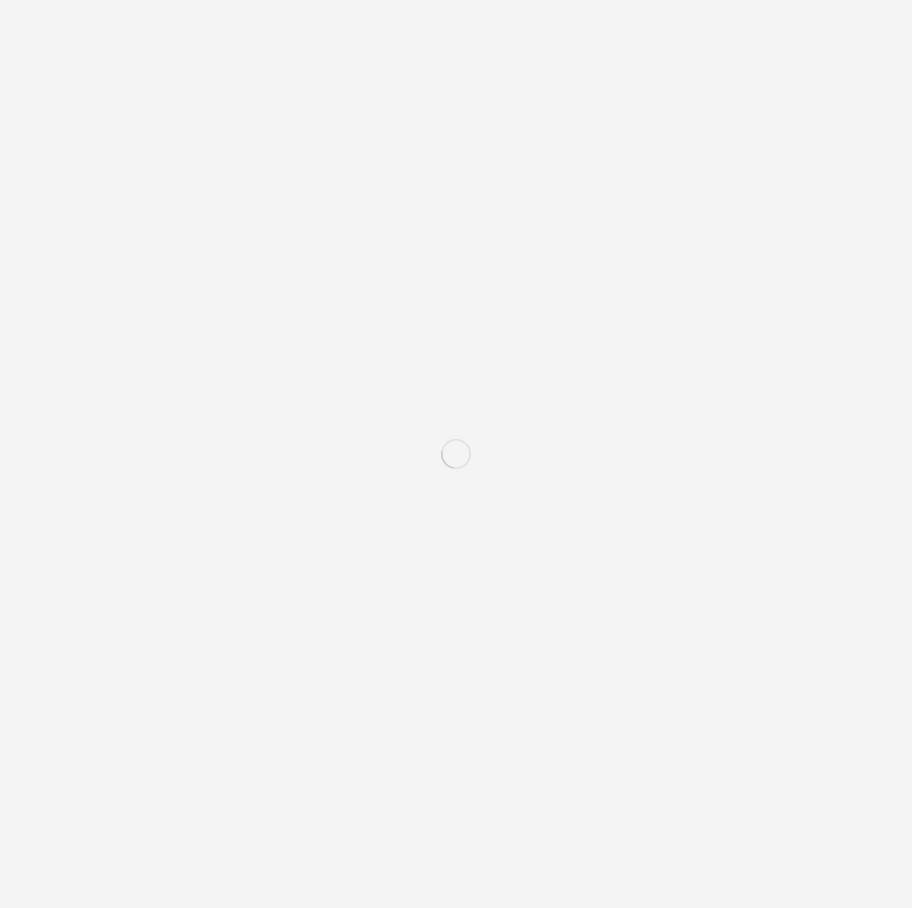 scroll, scrollTop: 0, scrollLeft: 0, axis: both 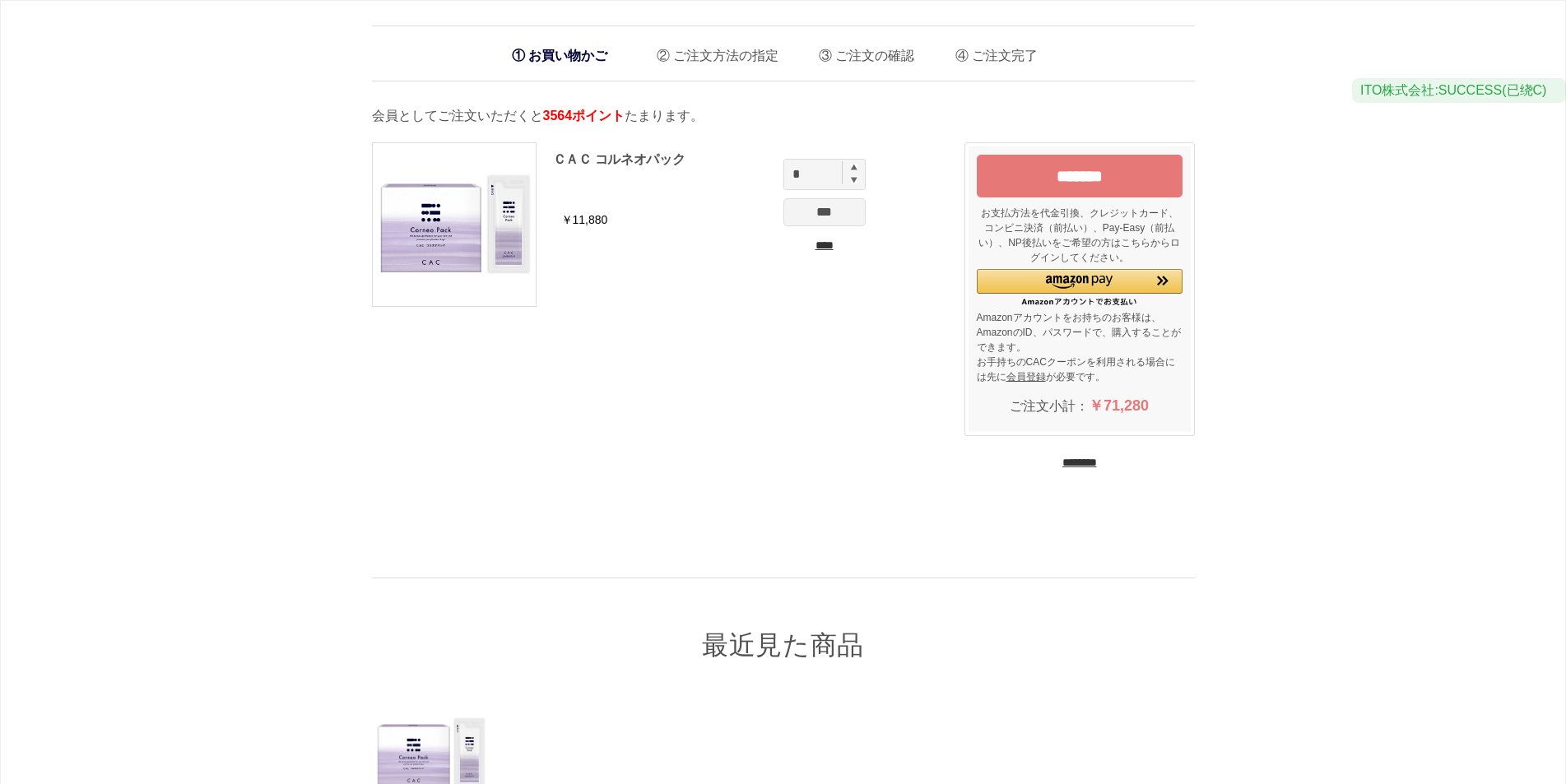 click on "*******" at bounding box center [1080, 176] 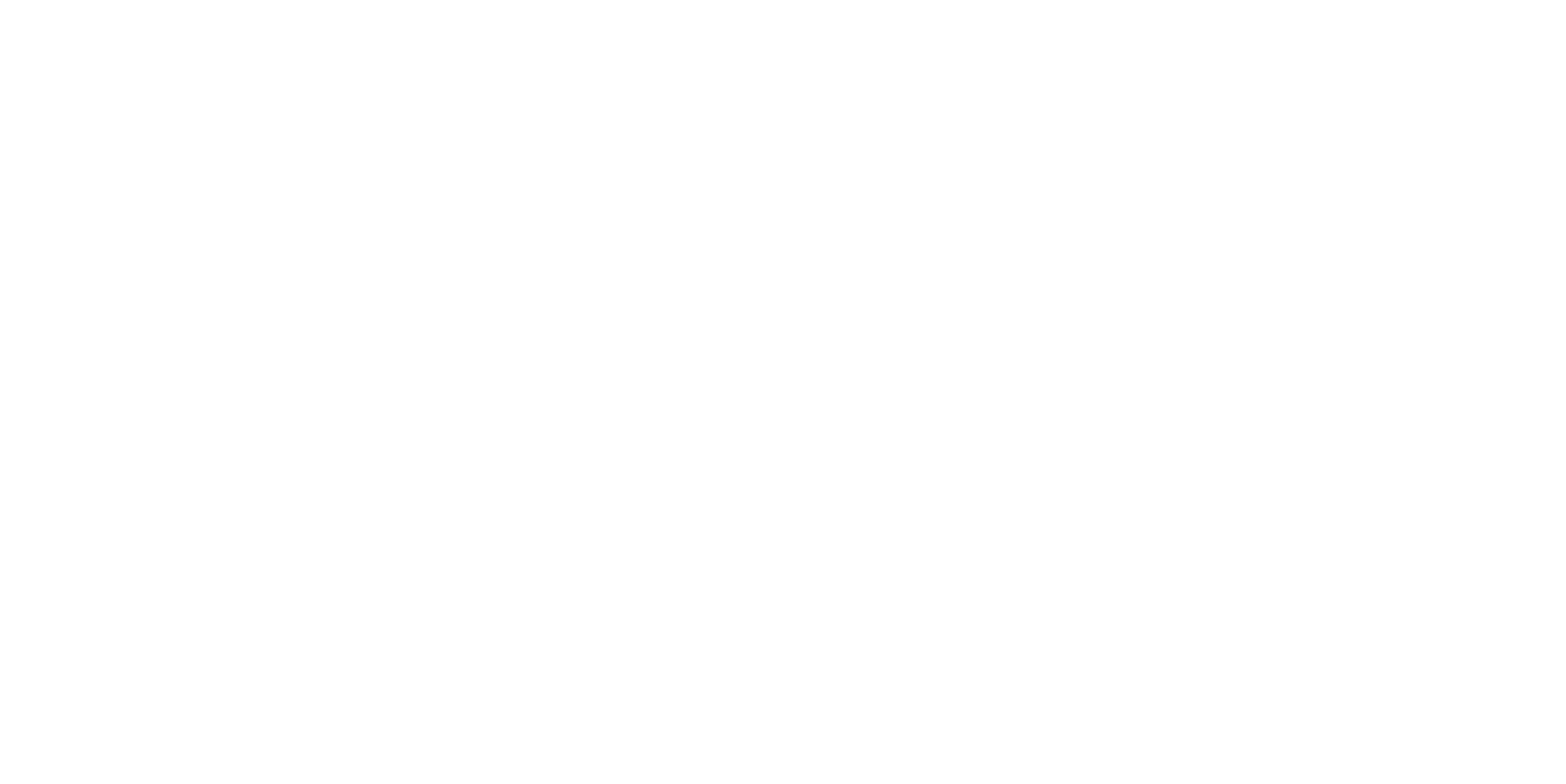 scroll, scrollTop: 0, scrollLeft: 0, axis: both 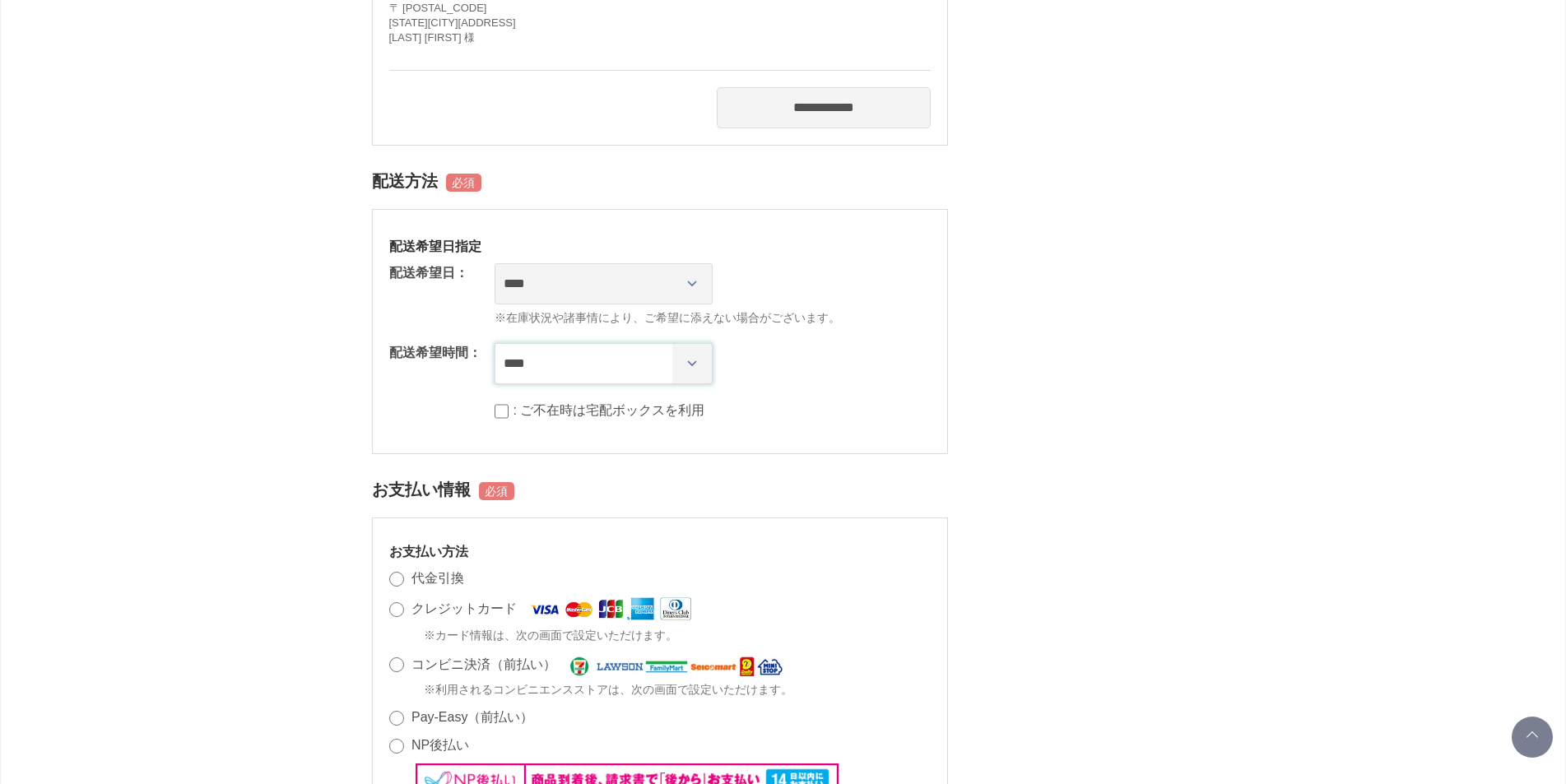 click on "**** *** ****** ****** ****** ******" at bounding box center [603, 364] 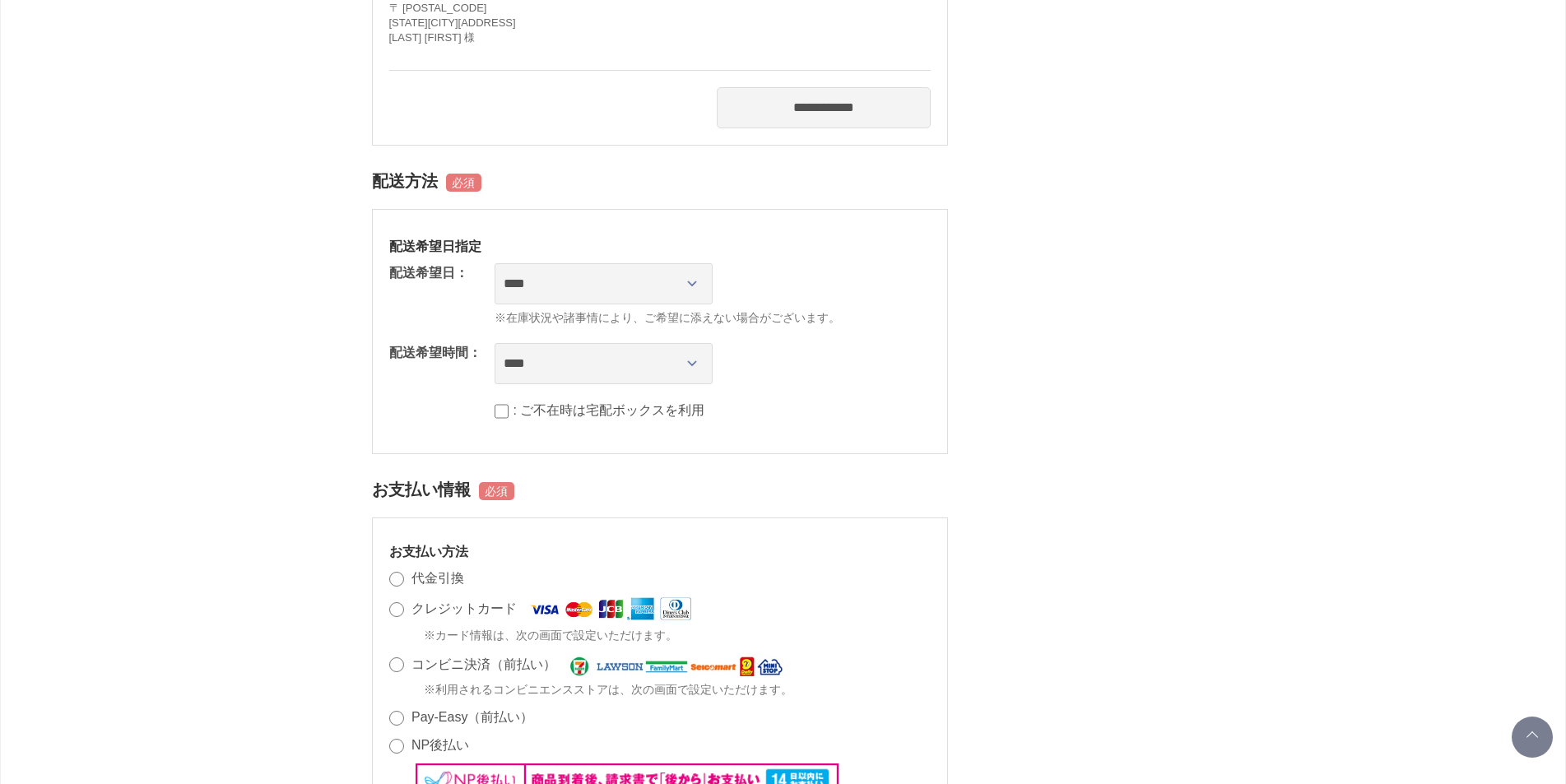 click on "**********" at bounding box center [783, 455] 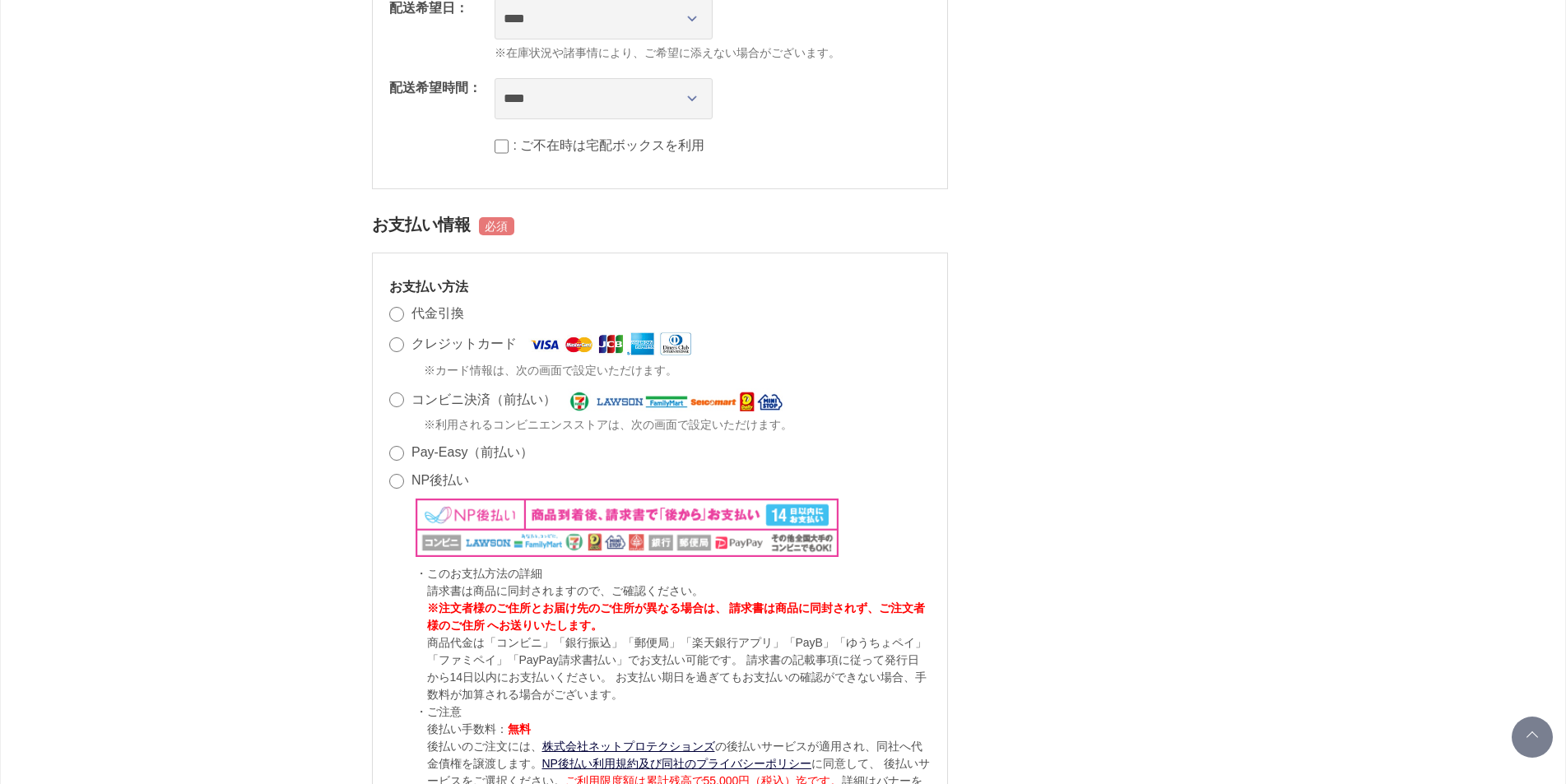 scroll, scrollTop: 987, scrollLeft: 0, axis: vertical 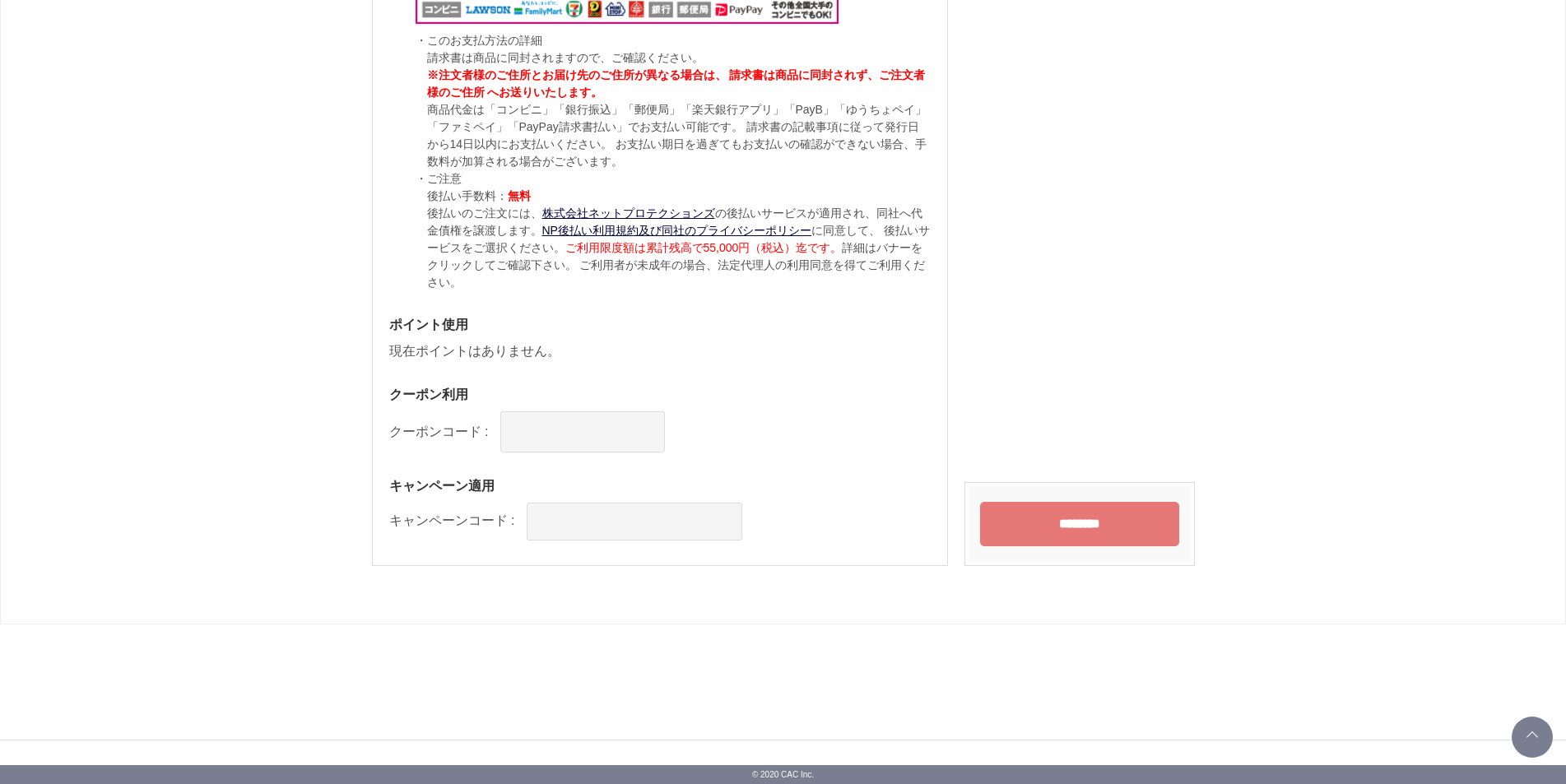 click on "********" at bounding box center [1080, 524] 